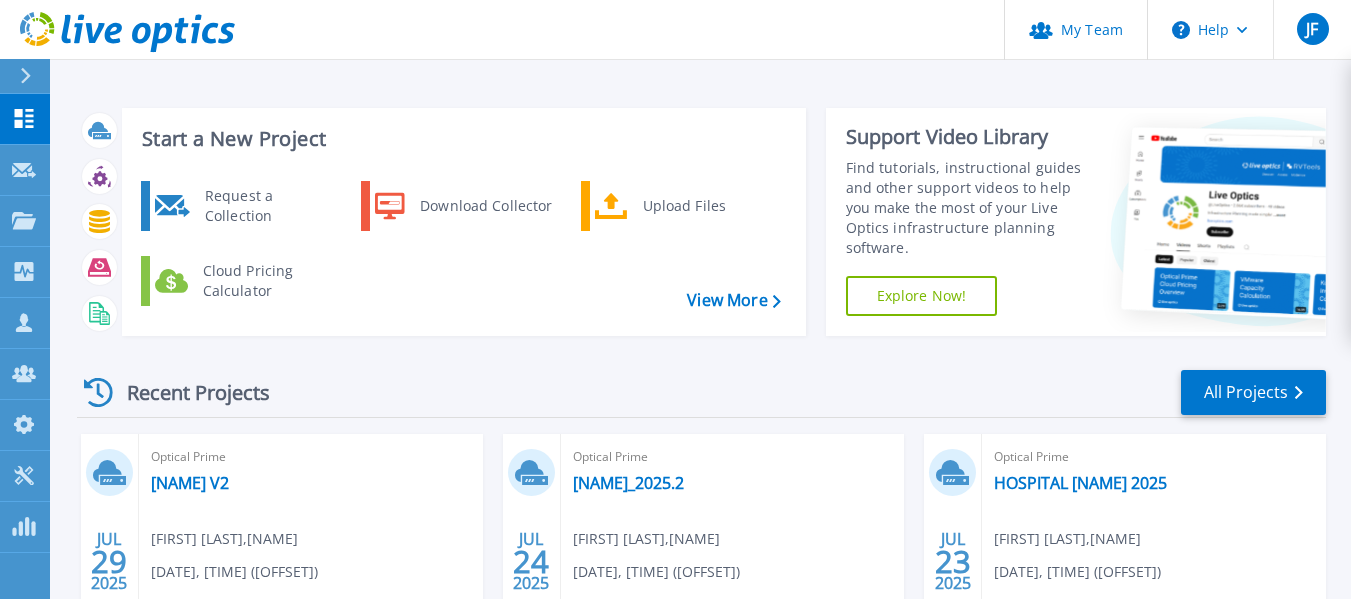 scroll, scrollTop: 0, scrollLeft: 0, axis: both 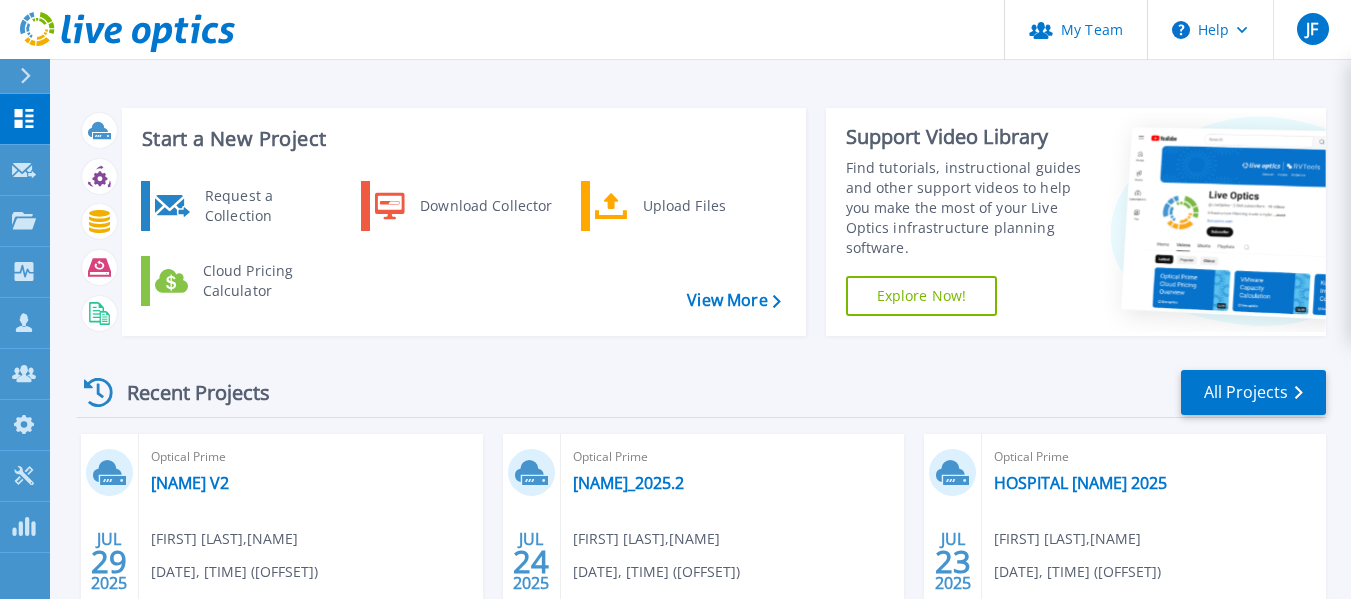 click on "Start a New Project     Request a Collection     Download Collector     Upload Files     Cloud Pricing Calculator View More  Support Video Library Find tutorials, instructional guides and other support videos to help you make the most of your Live Optics infrastructure planning software. Explore Now!" at bounding box center (701, 222) 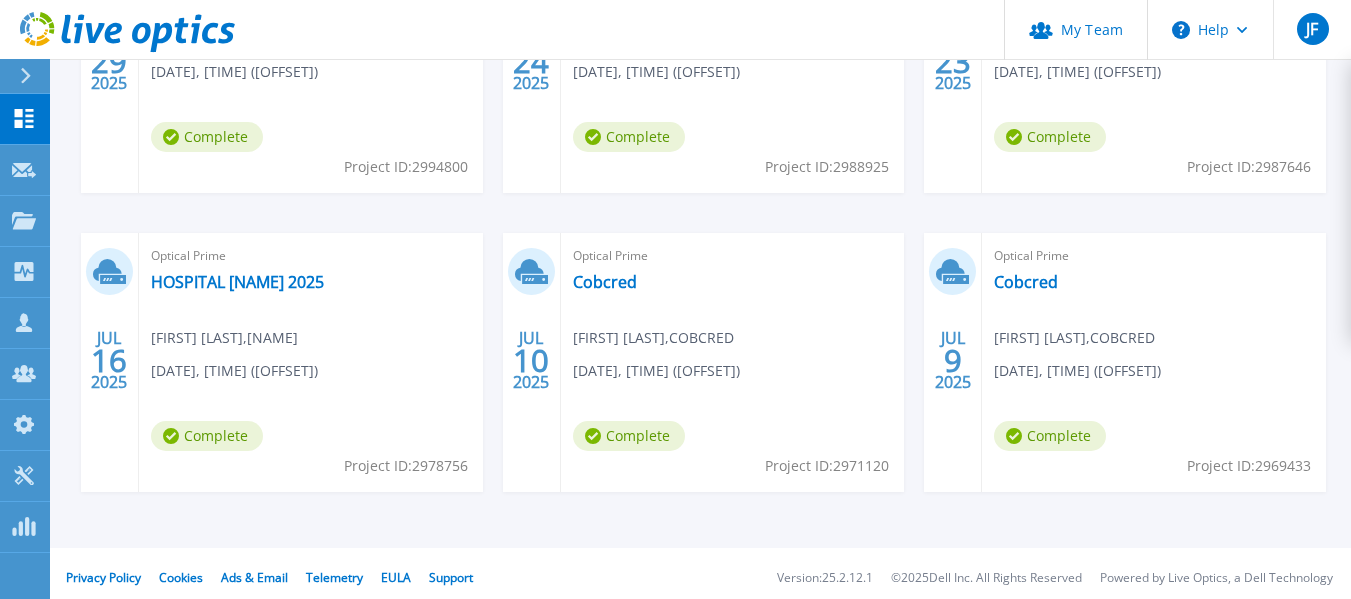 scroll, scrollTop: 0, scrollLeft: 0, axis: both 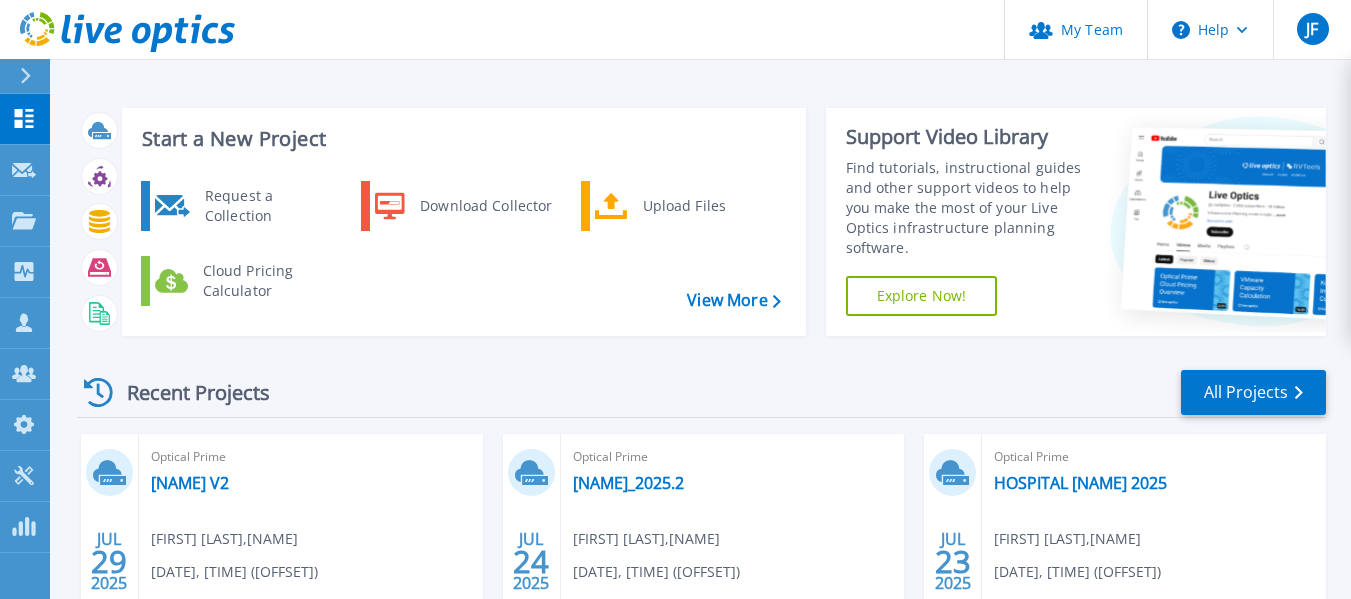 click on "Recent Projects All Projects" at bounding box center (701, 393) 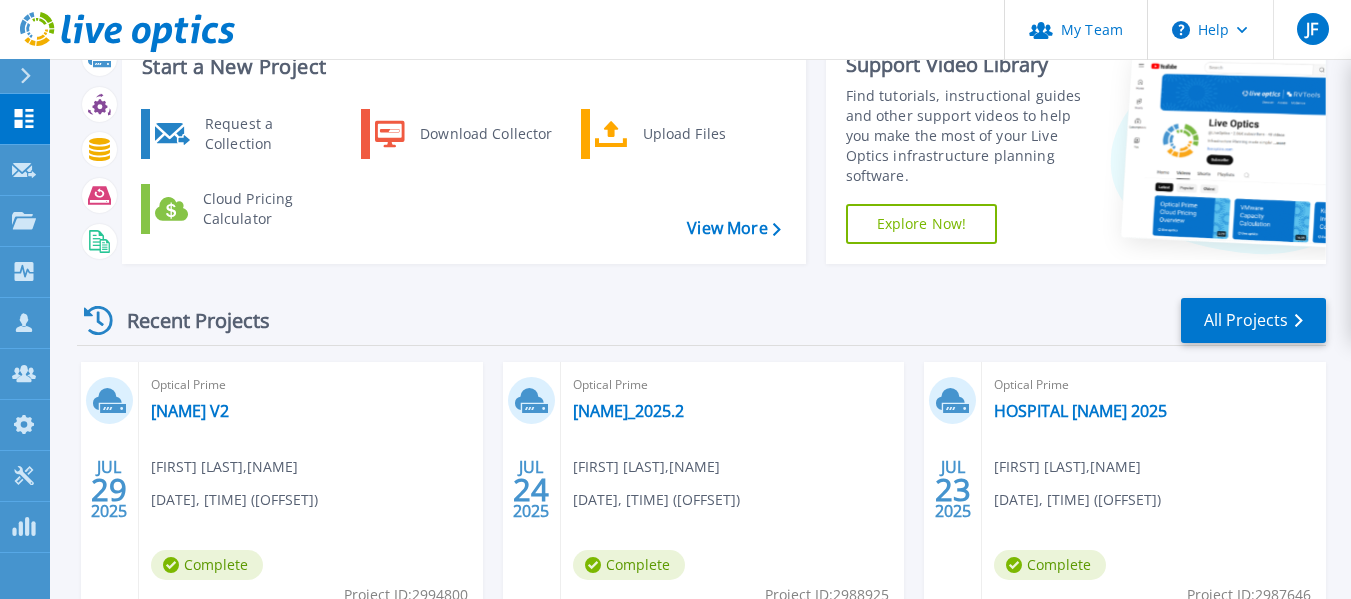 scroll, scrollTop: 0, scrollLeft: 0, axis: both 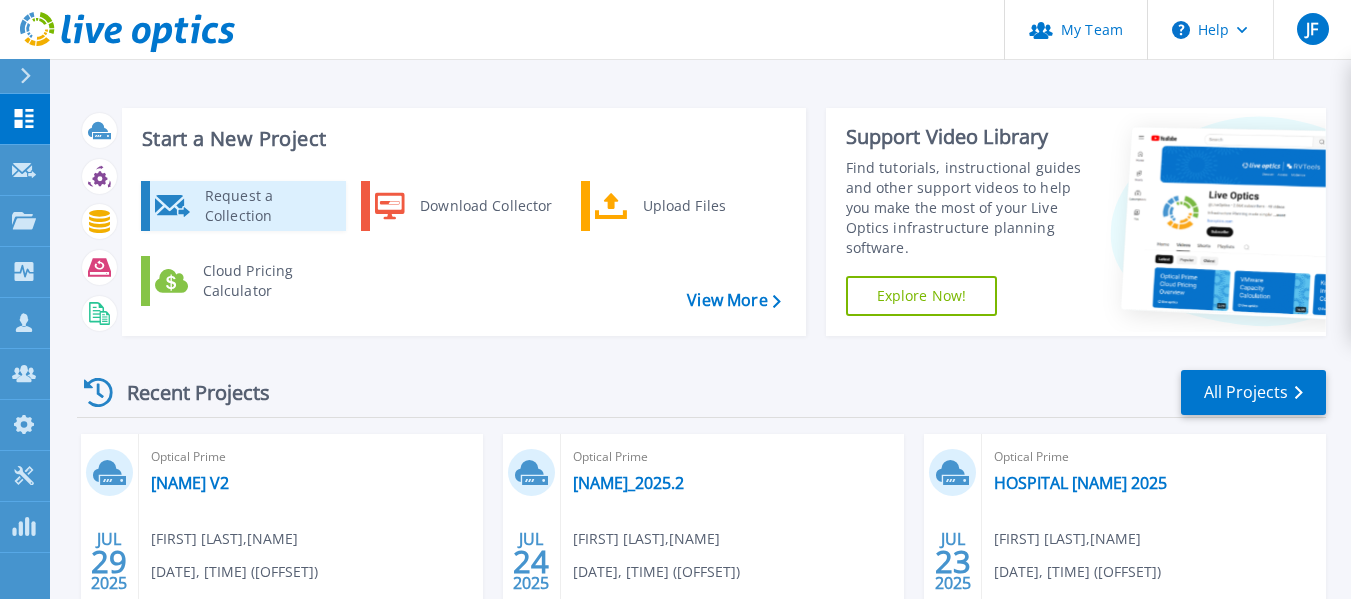 click on "Request a Collection" at bounding box center [268, 206] 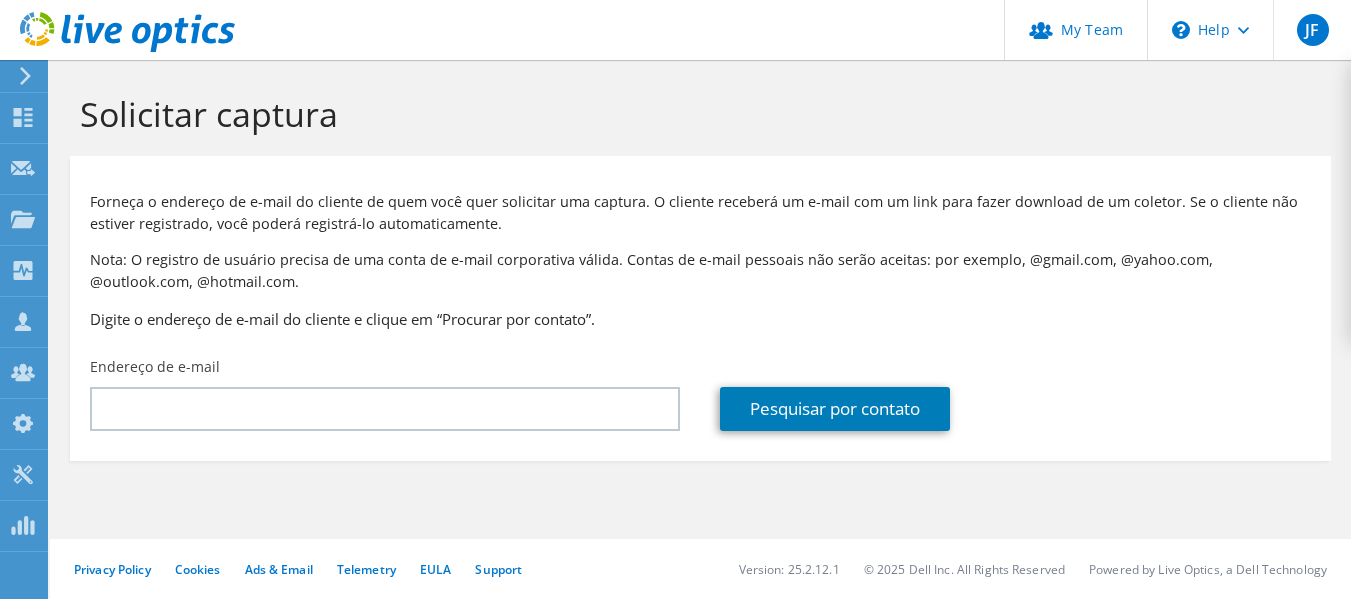 scroll, scrollTop: 0, scrollLeft: 0, axis: both 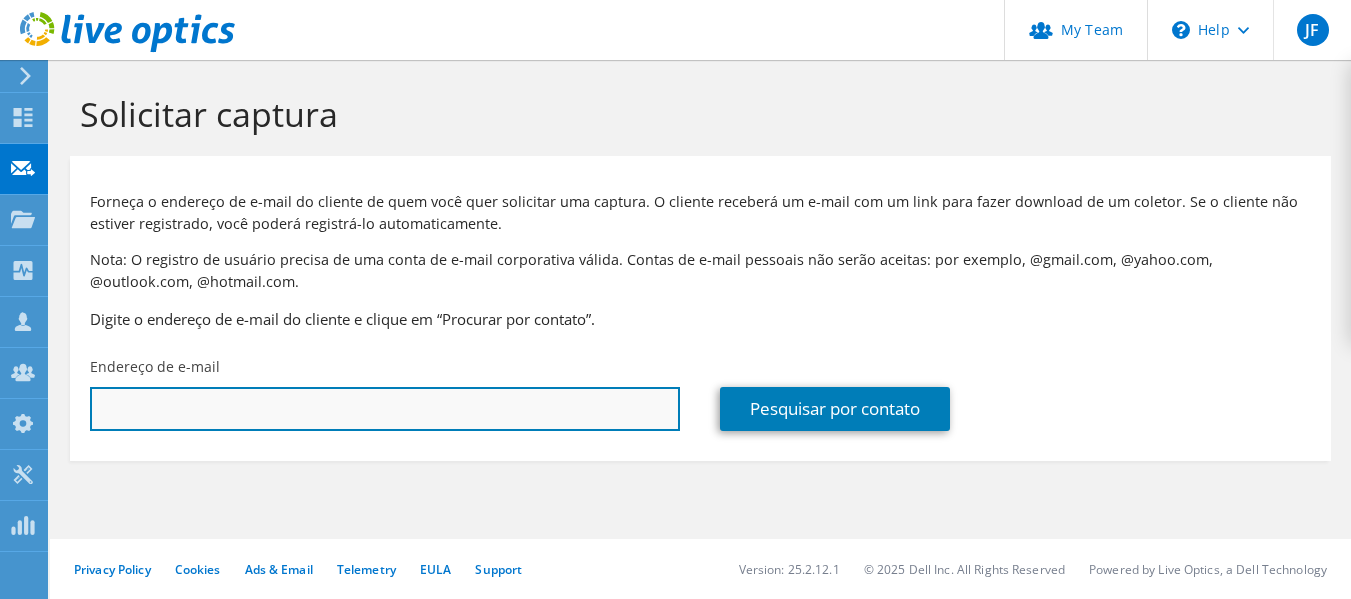 click at bounding box center (385, 409) 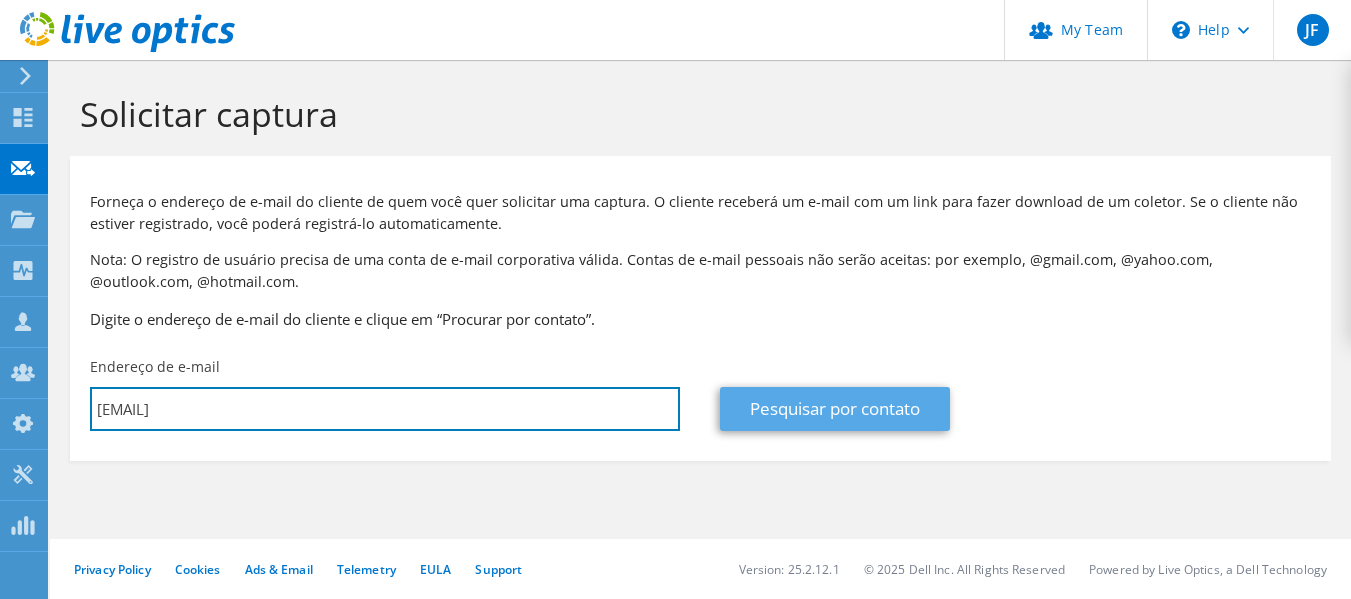 type on "[EMAIL]" 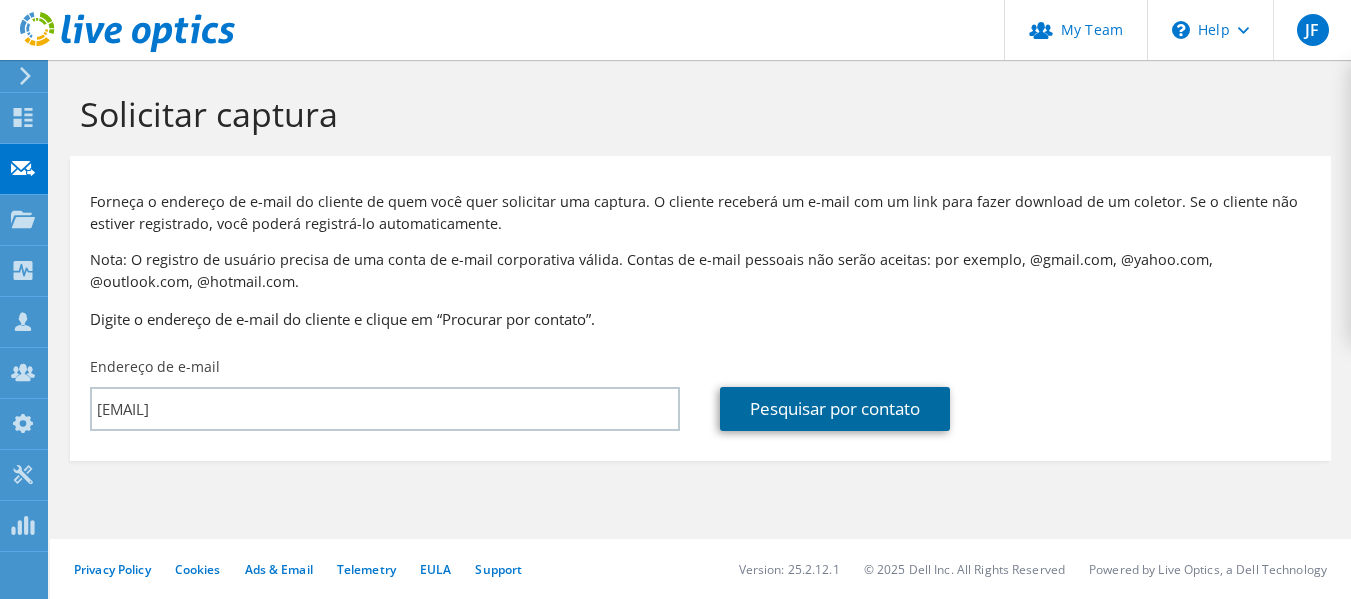 click on "Pesquisar por contato" at bounding box center [835, 409] 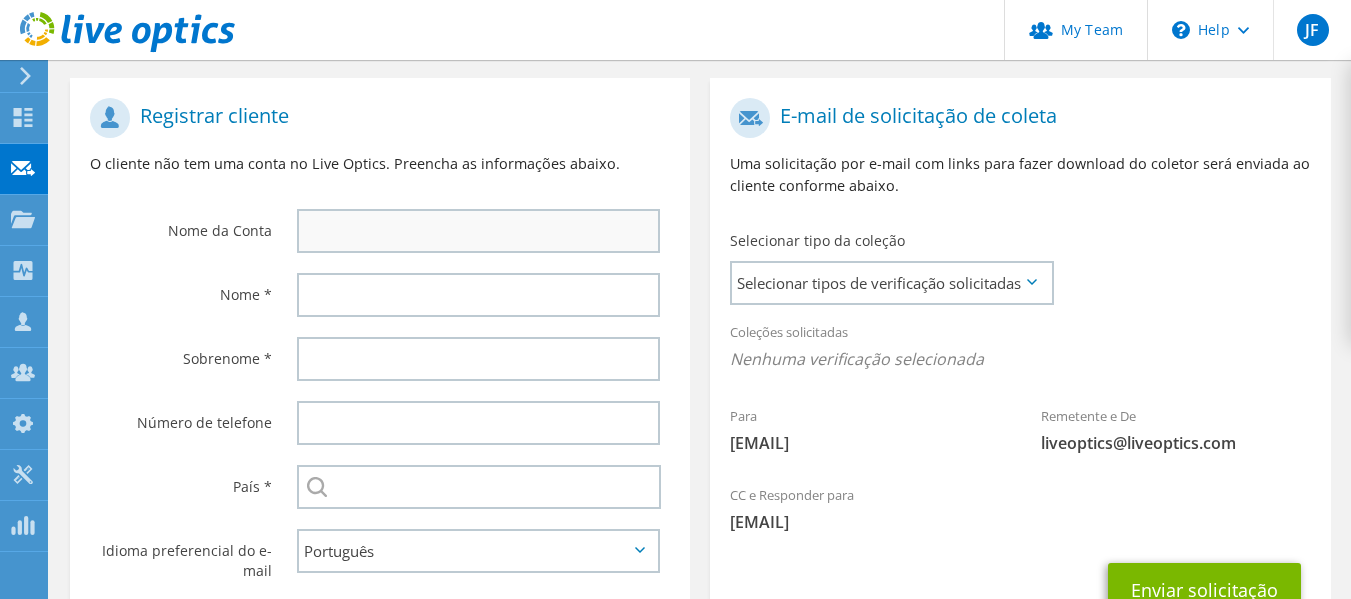 scroll, scrollTop: 500, scrollLeft: 0, axis: vertical 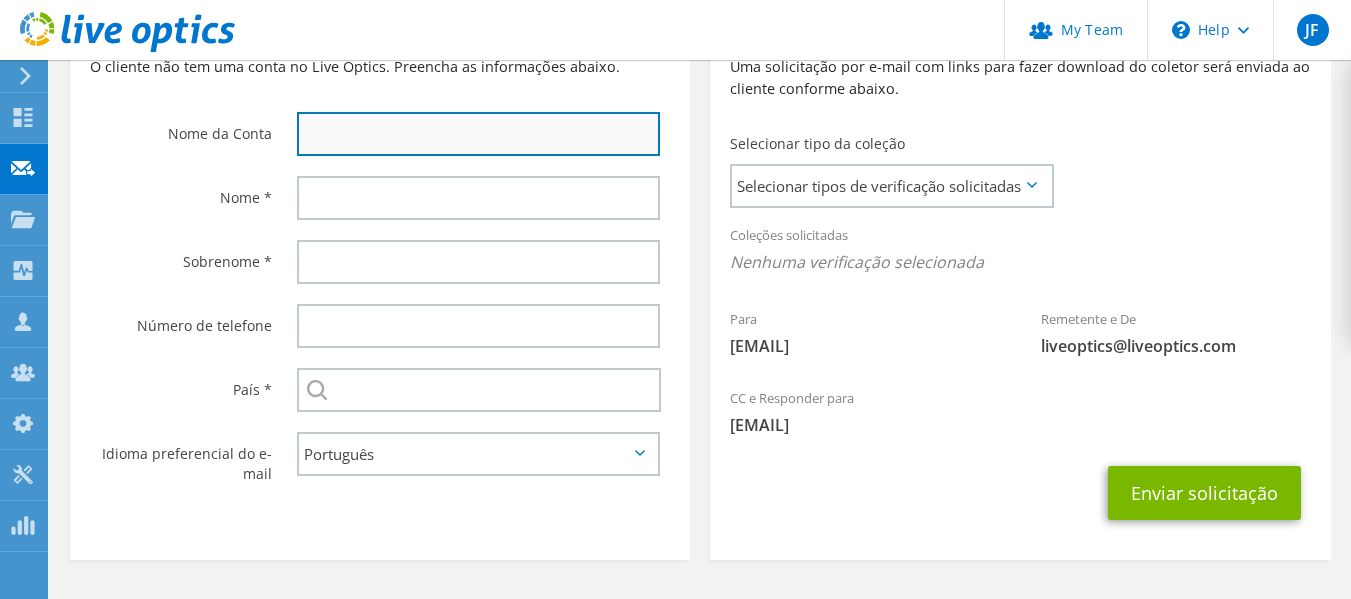 click at bounding box center [479, 134] 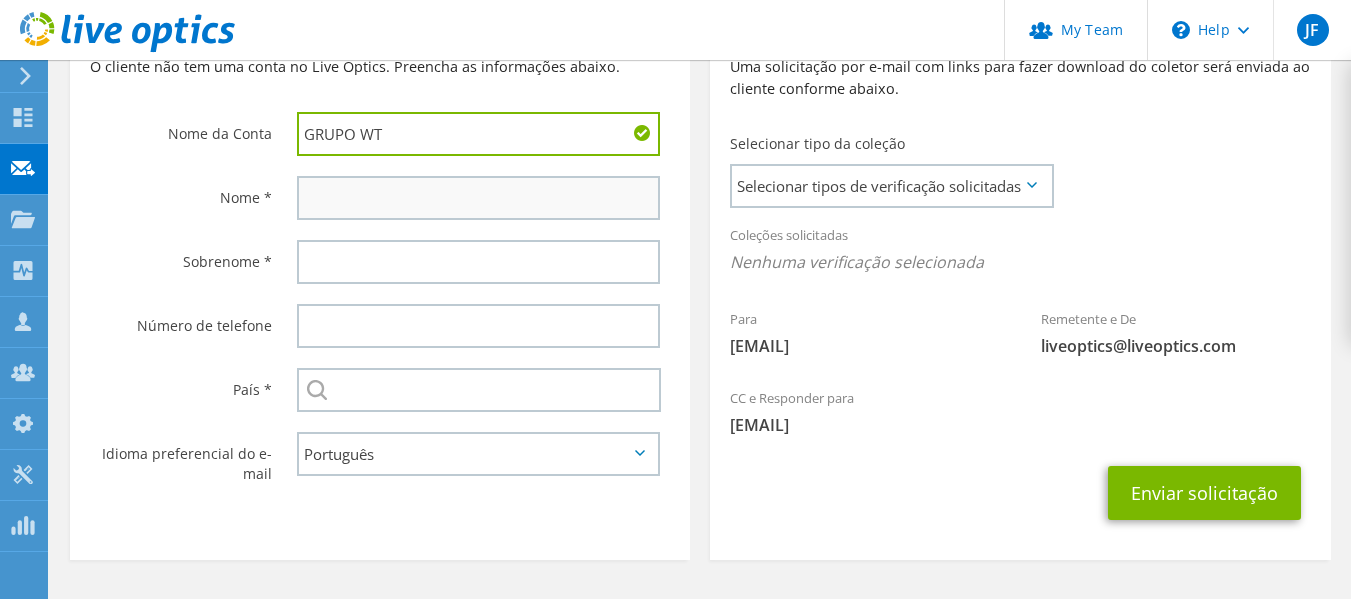 type on "GRUPO WT" 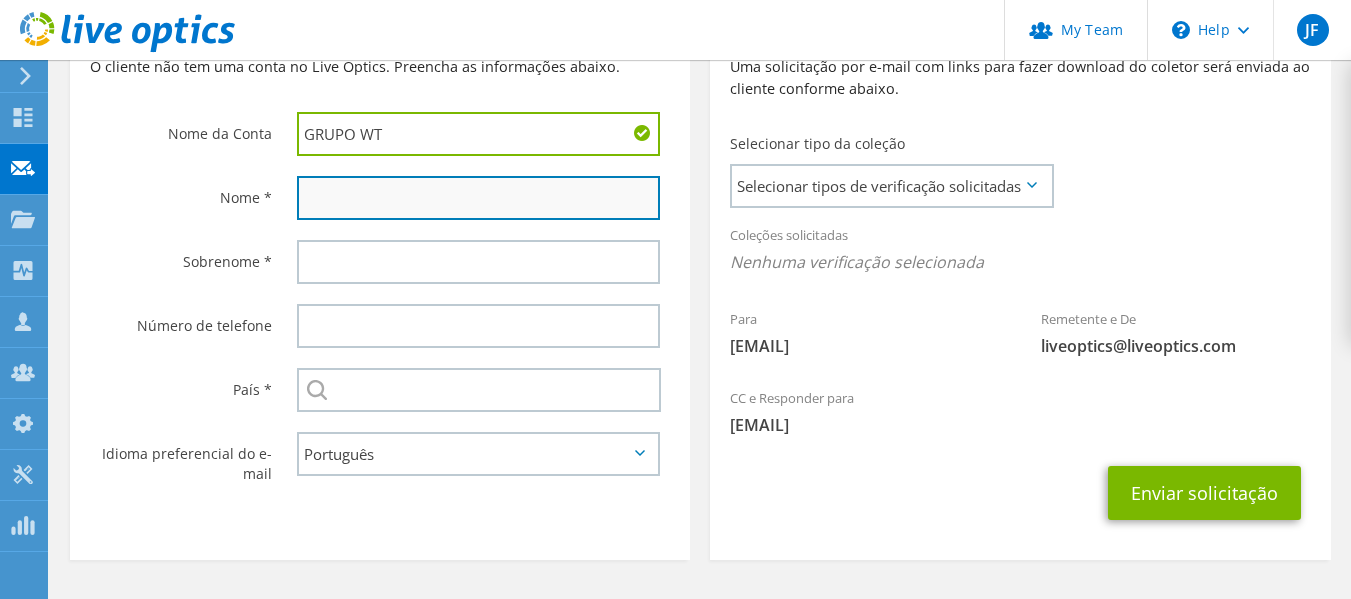 click at bounding box center [479, 198] 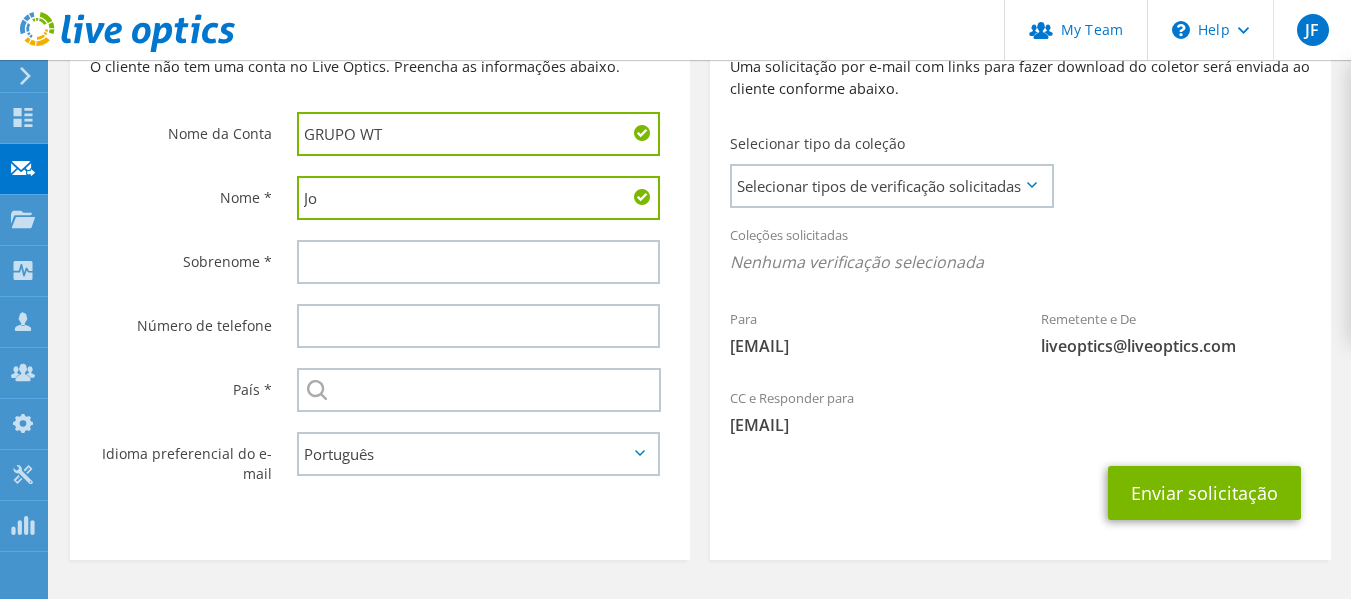 type on "J" 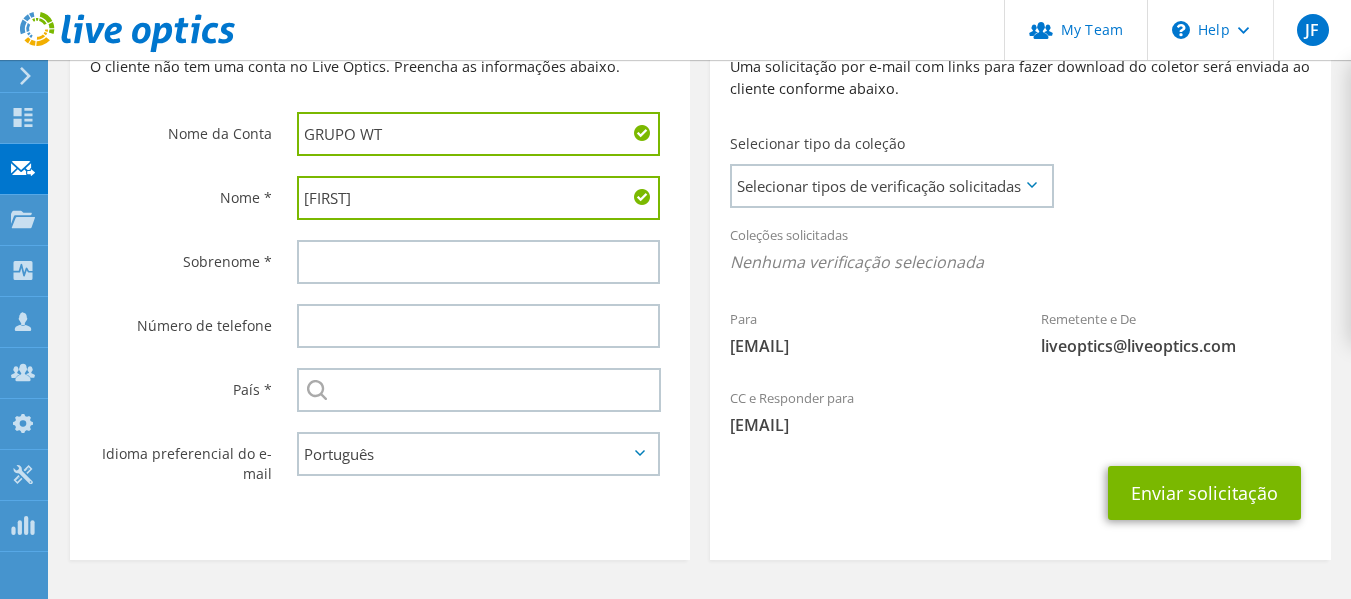 type on "[FIRST]" 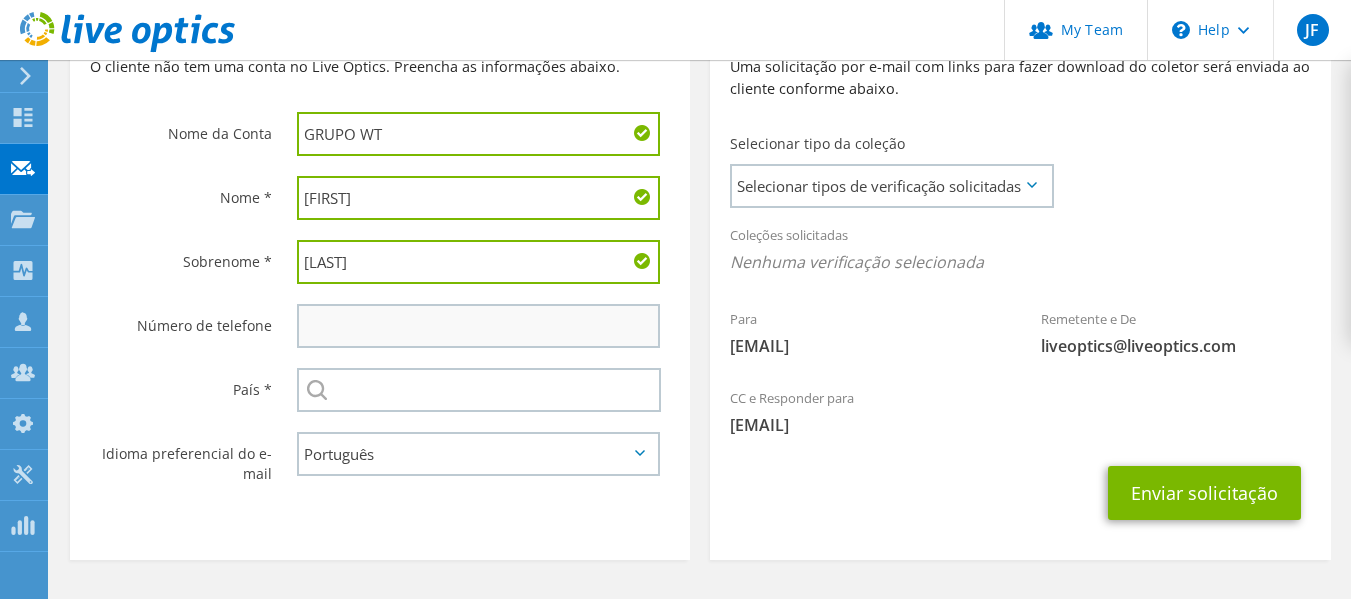 type on "[LAST]" 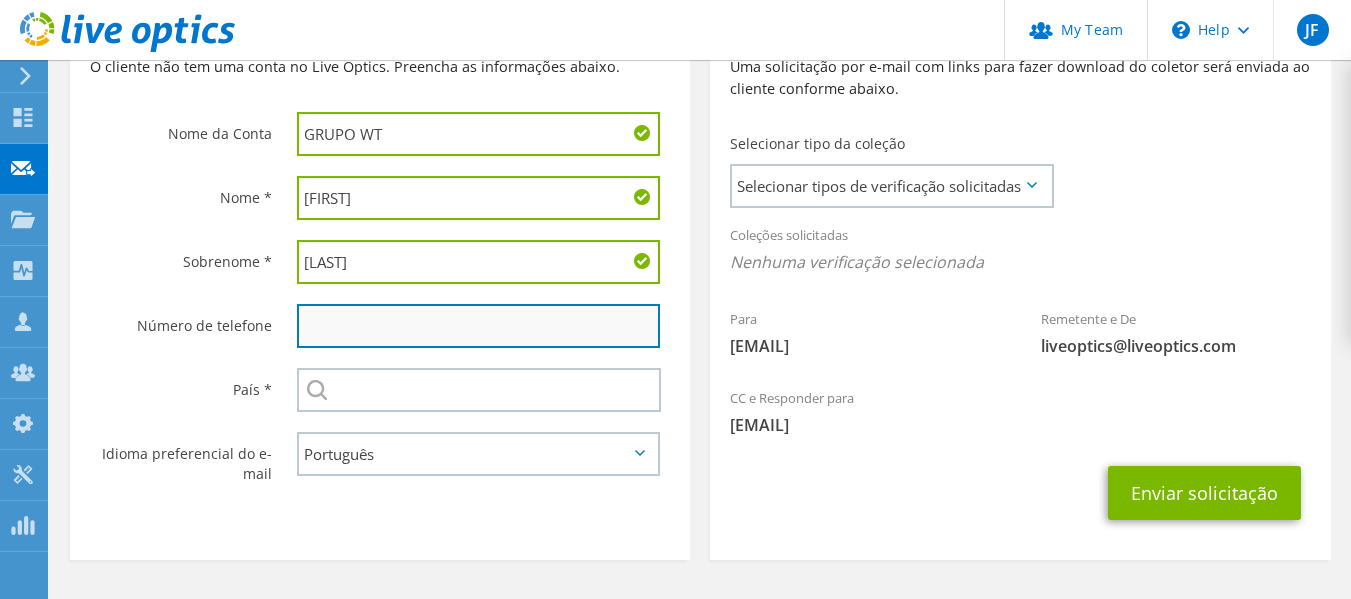 click at bounding box center [479, 326] 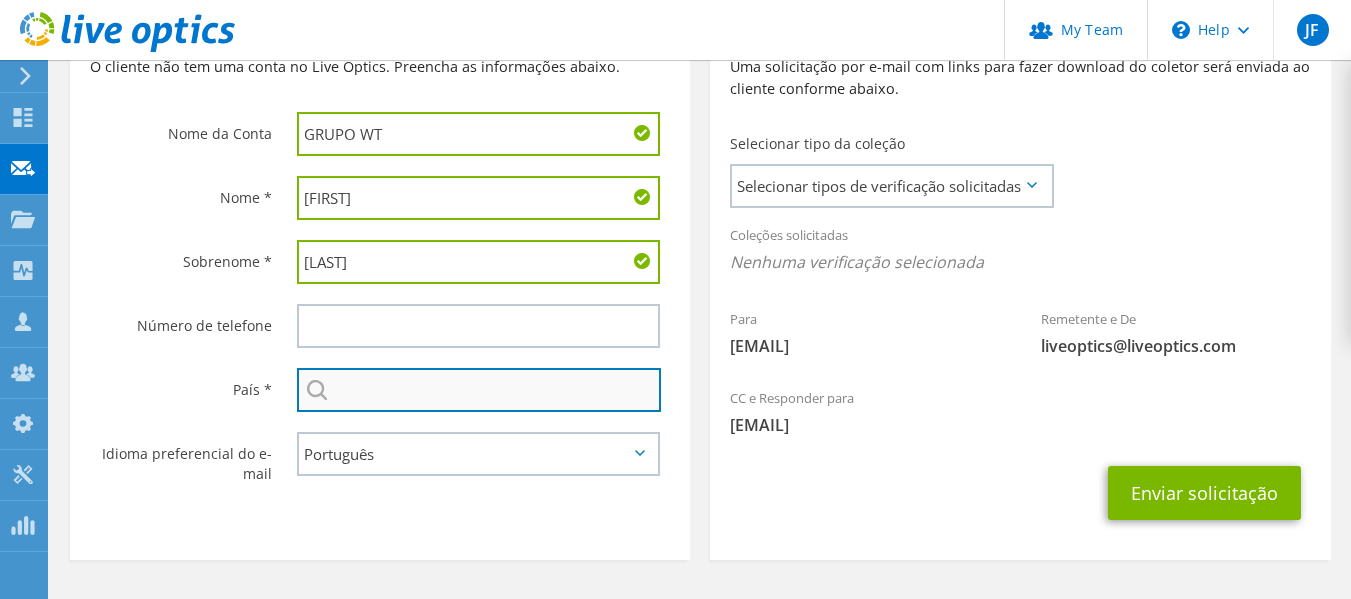 click at bounding box center [479, 390] 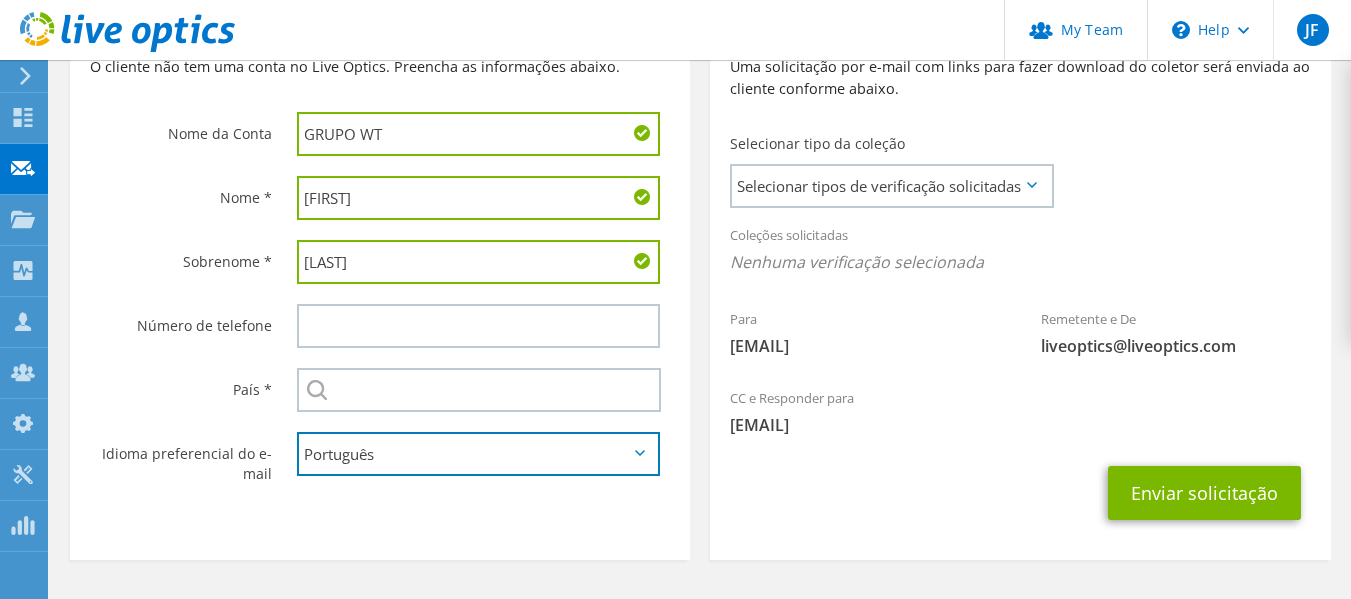 click on "English
Deutsch
Español
Français
Italiano
Polski
Português
Русский
한국어
中文
日本語" at bounding box center (479, 454) 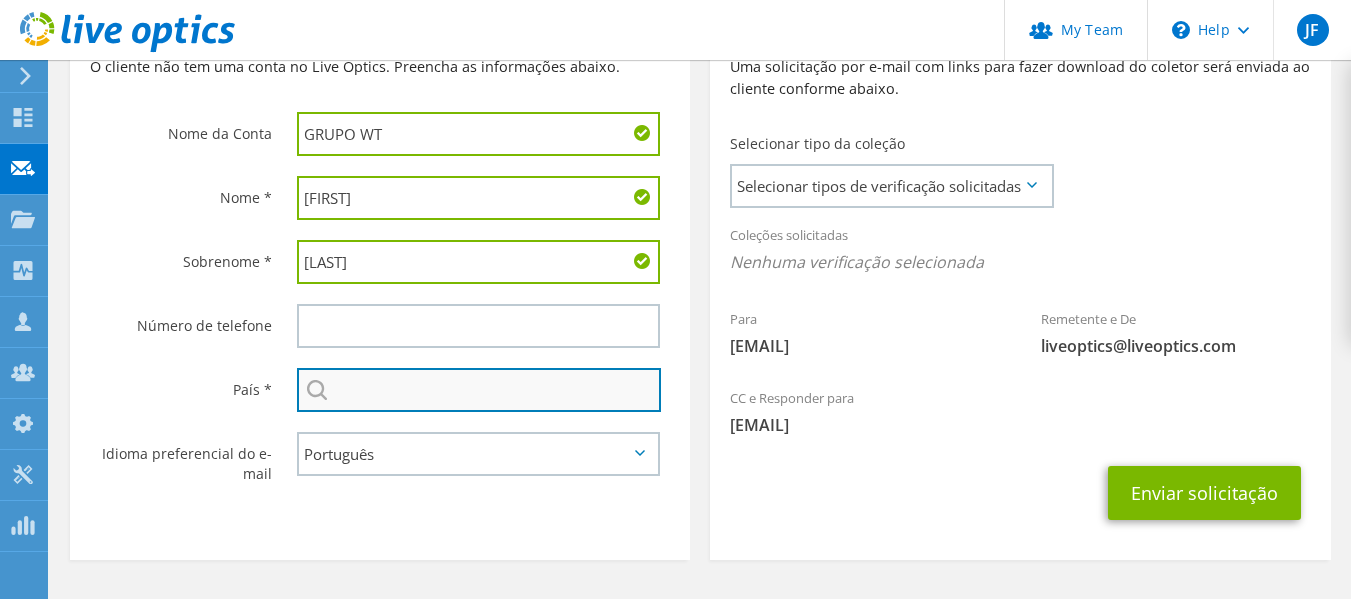 click at bounding box center [479, 390] 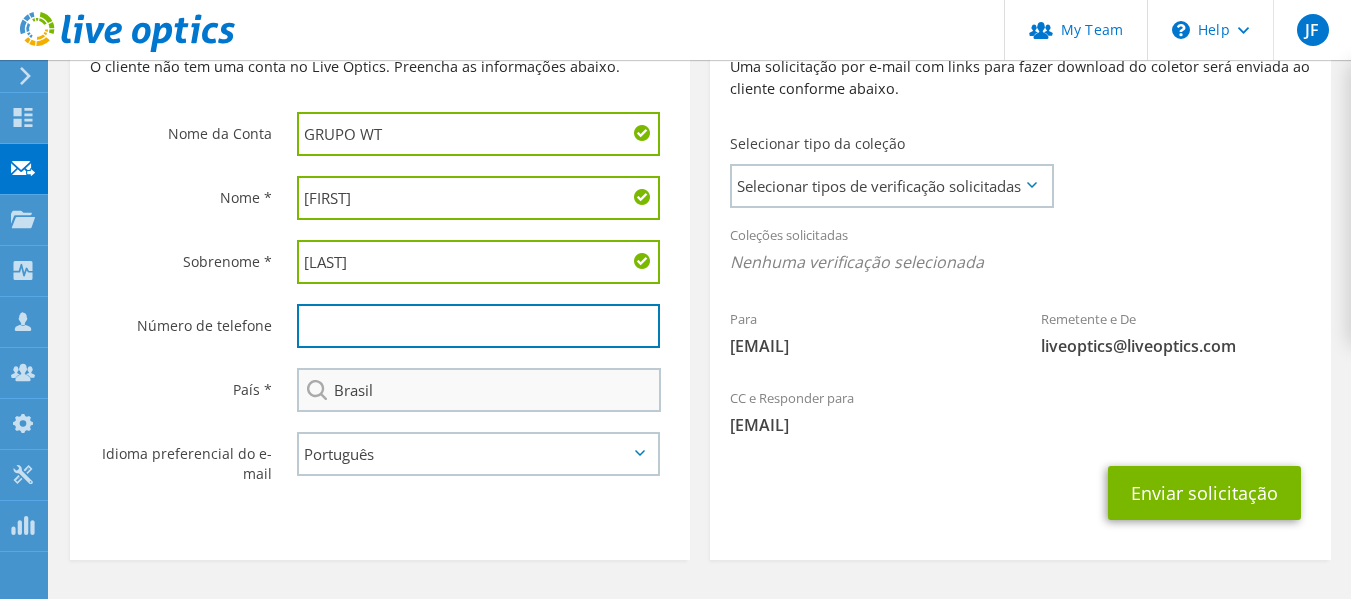 type on "[PHONE]" 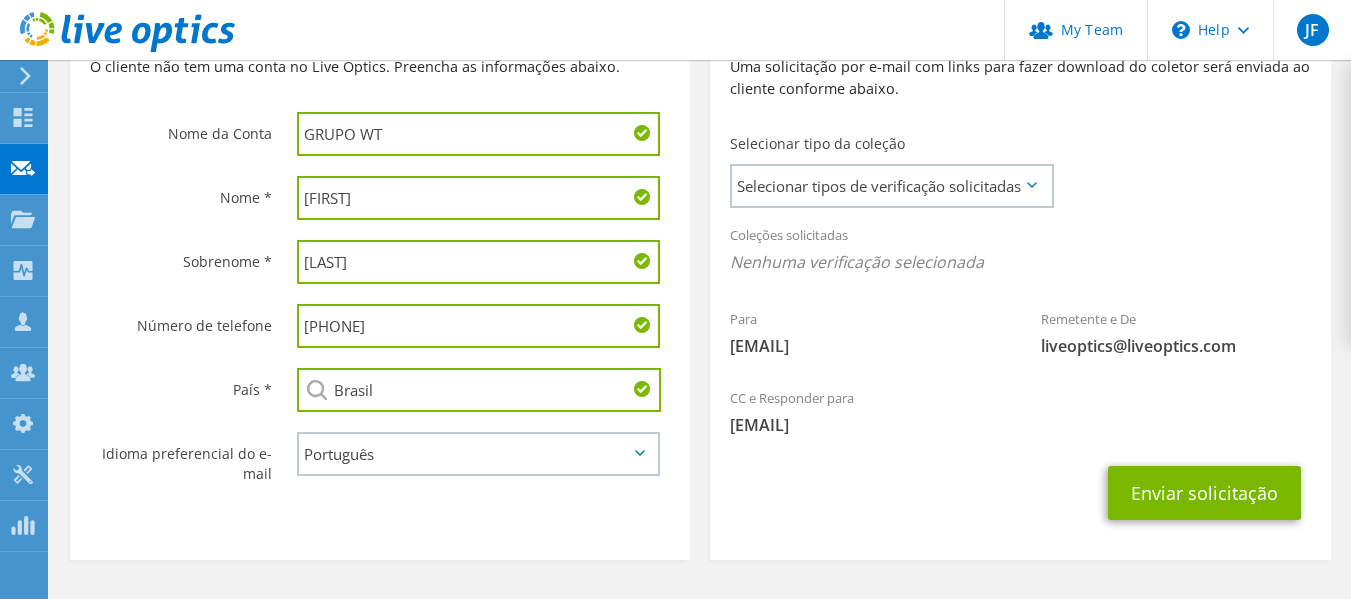 drag, startPoint x: 418, startPoint y: 325, endPoint x: 159, endPoint y: 325, distance: 259 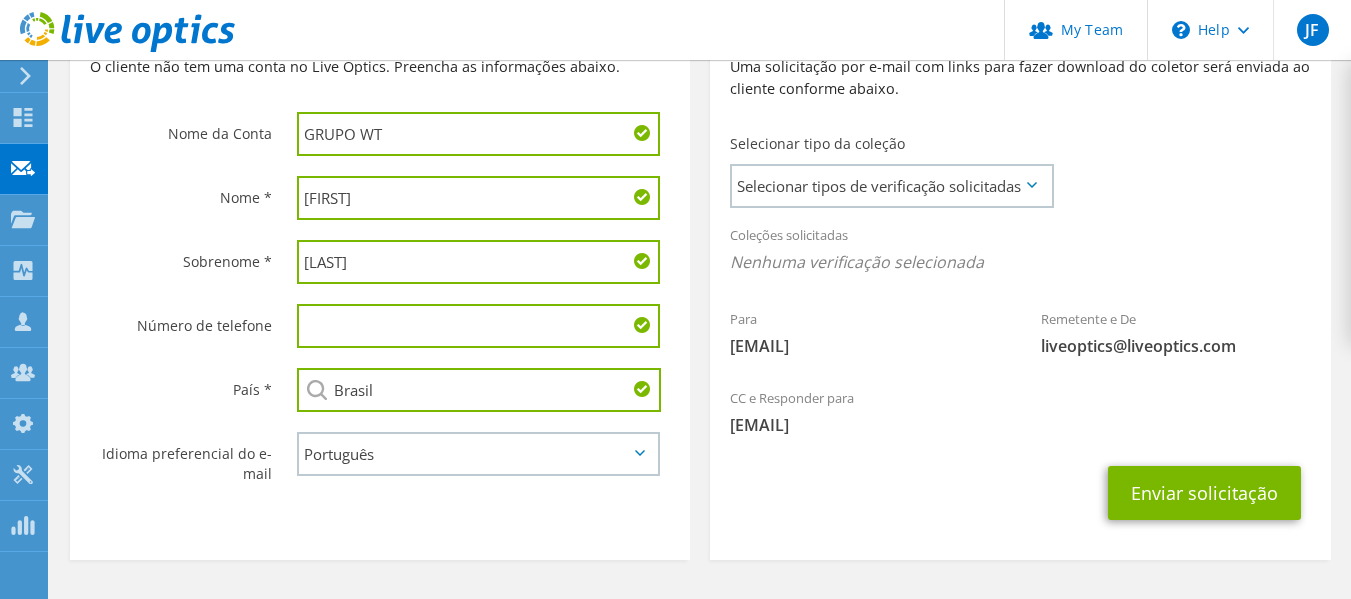 type 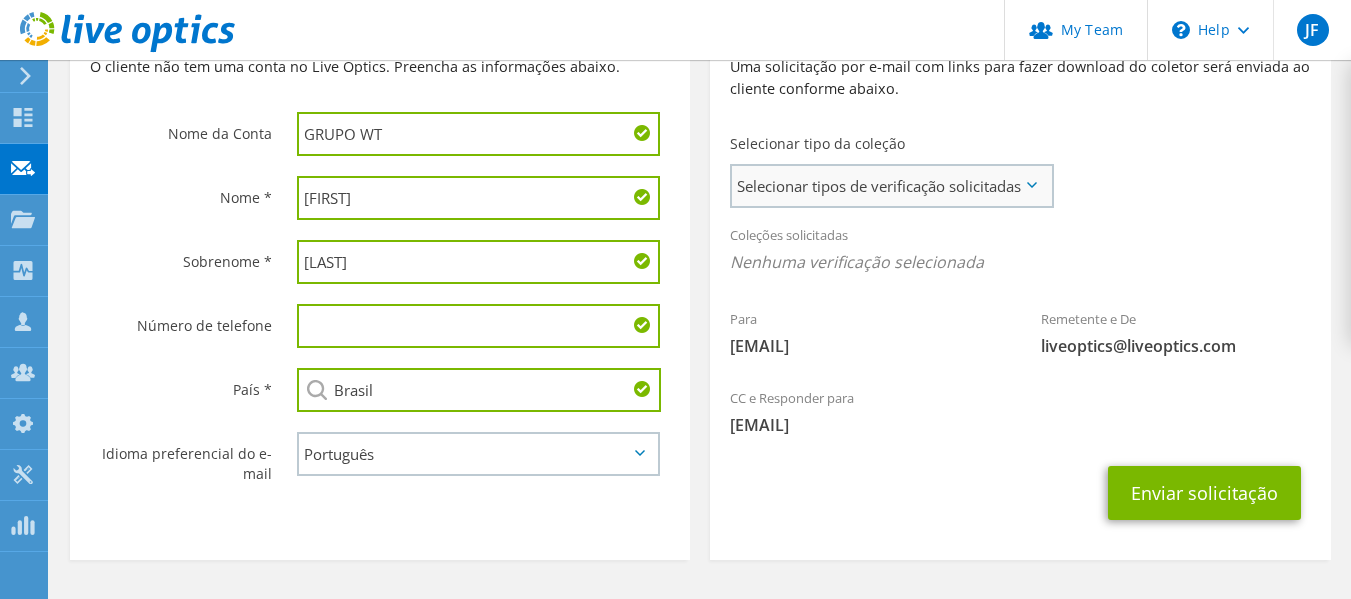 click on "Selecionar tipos de verificação solicitadas" at bounding box center (891, 186) 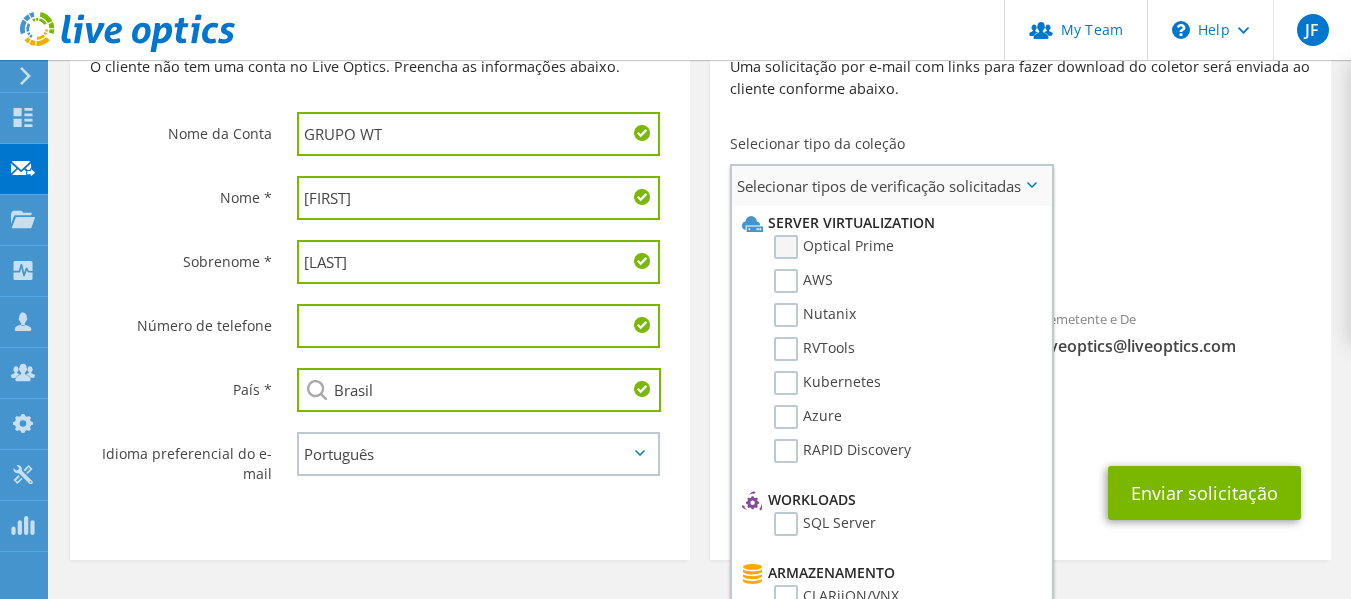 click on "Optical Prime" at bounding box center [834, 247] 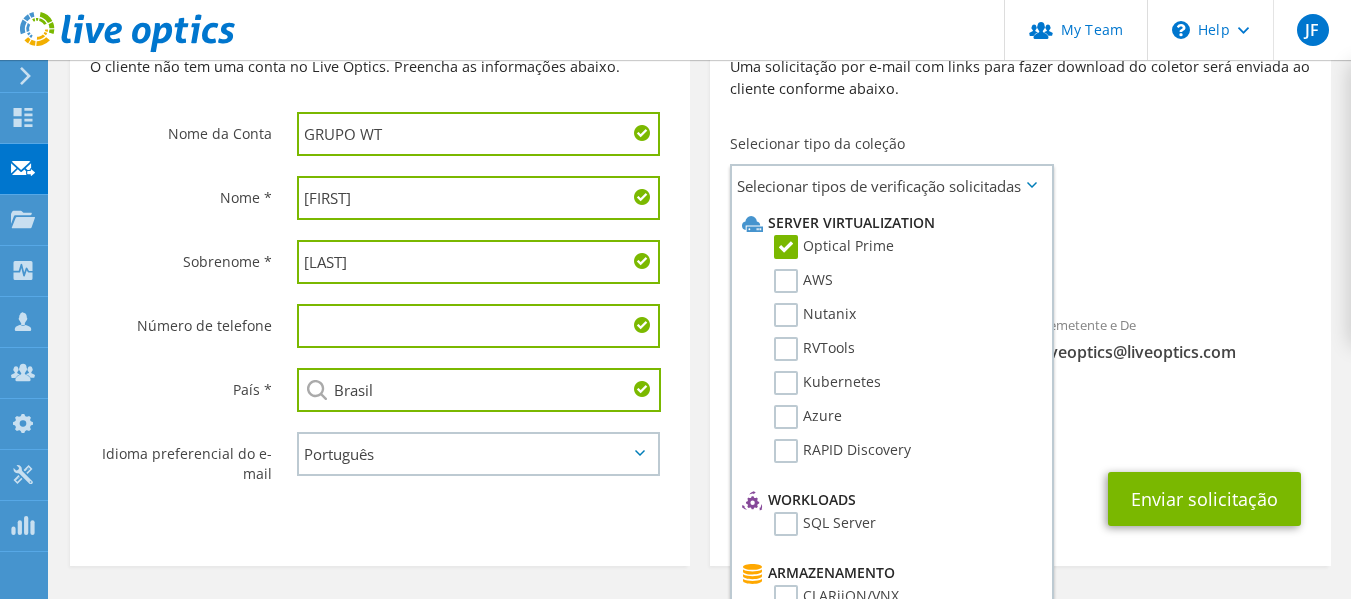 click on "Remetente e De
[EMAIL]" at bounding box center (1176, 343) 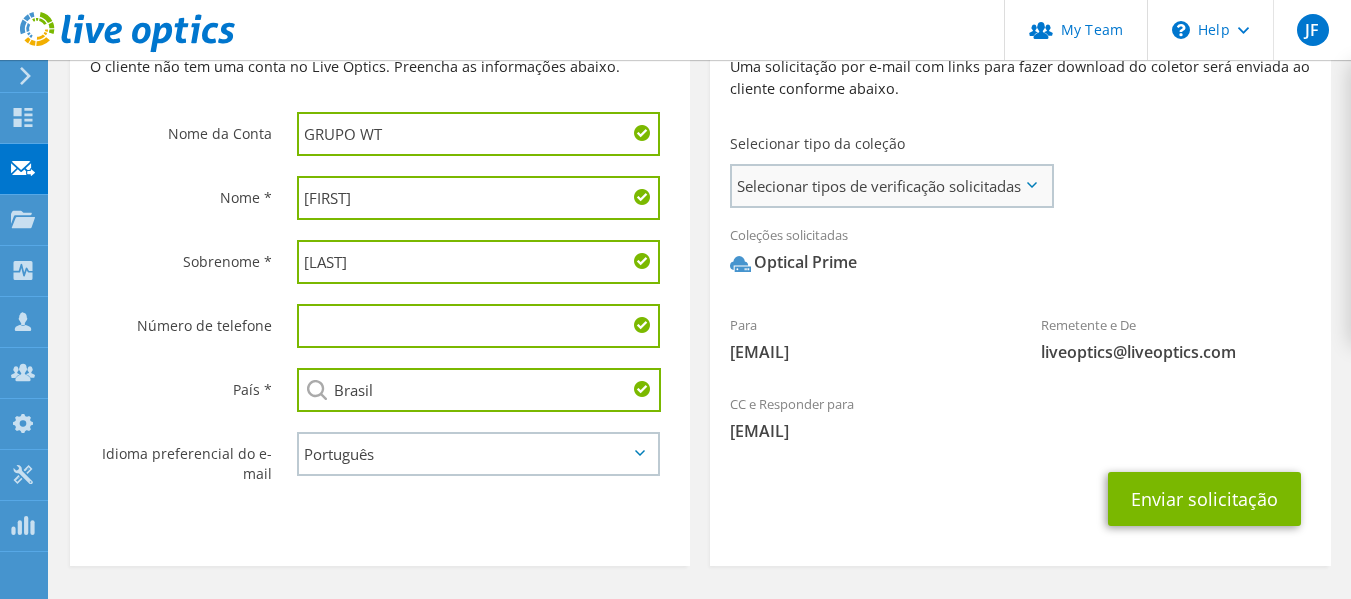 click on "Selecionar tipos de verificação solicitadas" at bounding box center (891, 186) 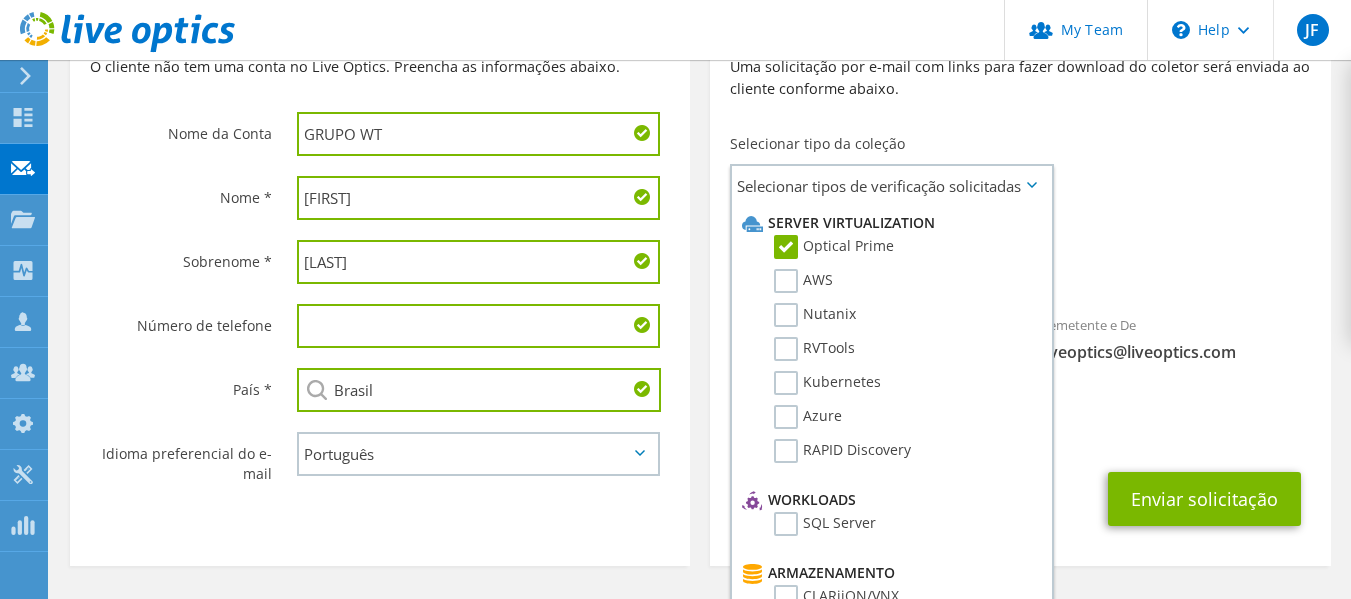 click on "Coleções solicitadas
Nenhuma verificação selecionada
Optical Prime" at bounding box center [1020, 254] 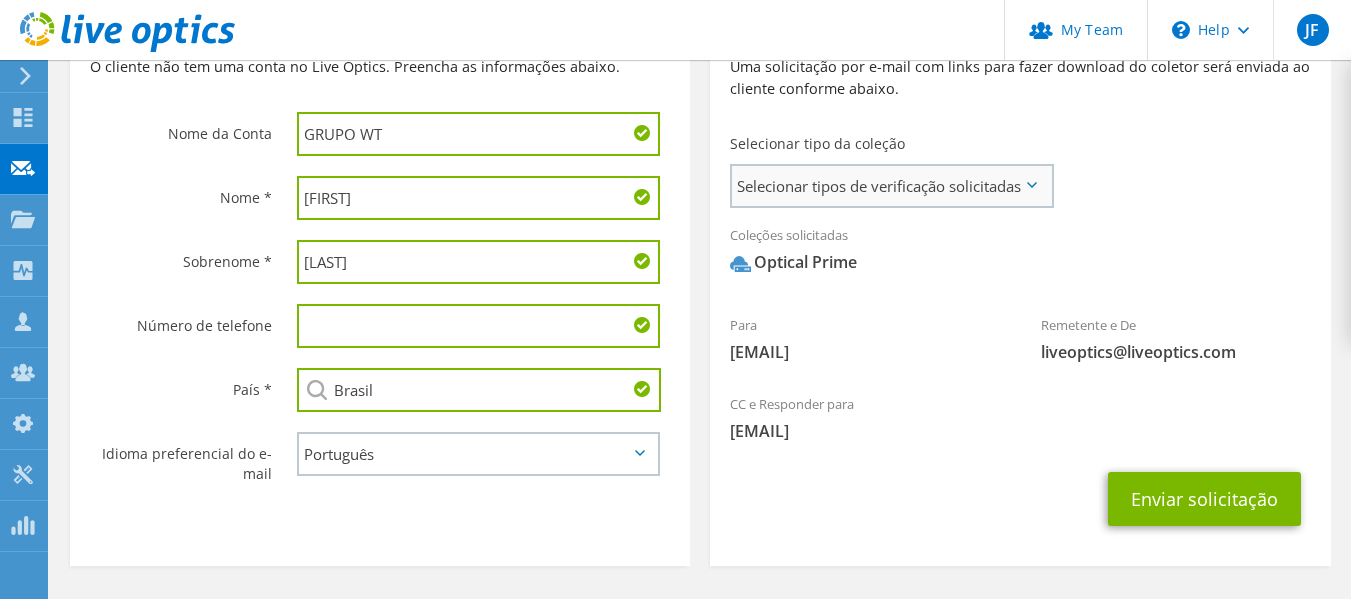 click on "Selecionar tipos de verificação solicitadas" at bounding box center [891, 186] 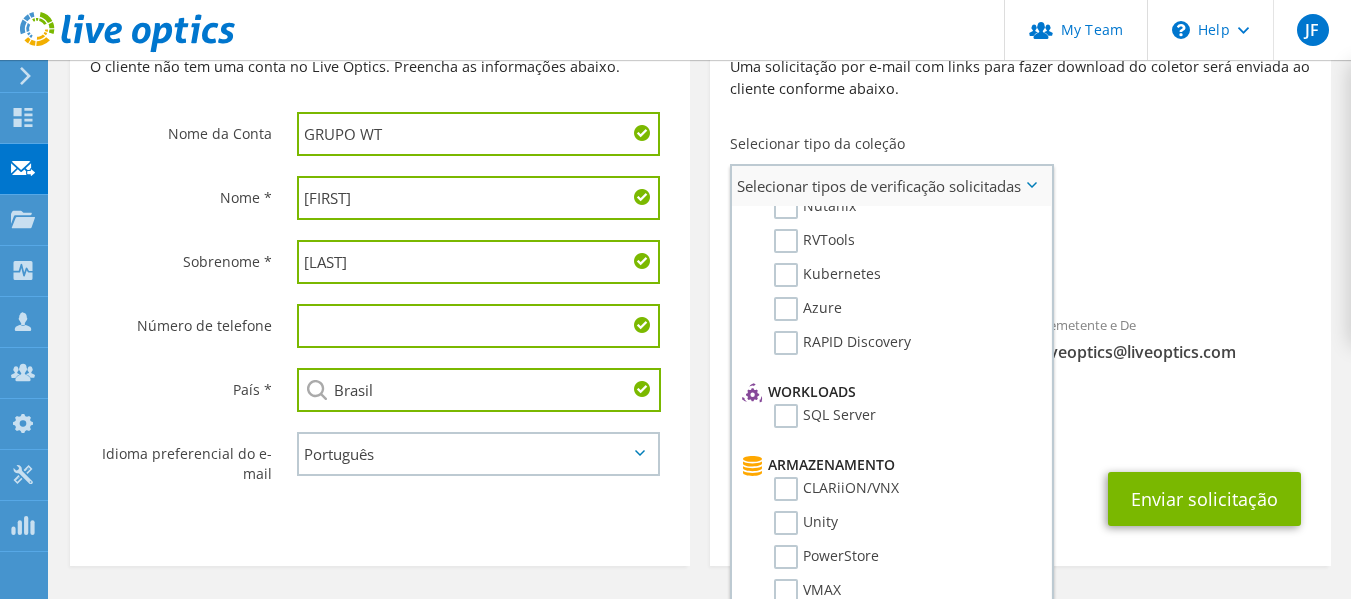 scroll, scrollTop: 0, scrollLeft: 0, axis: both 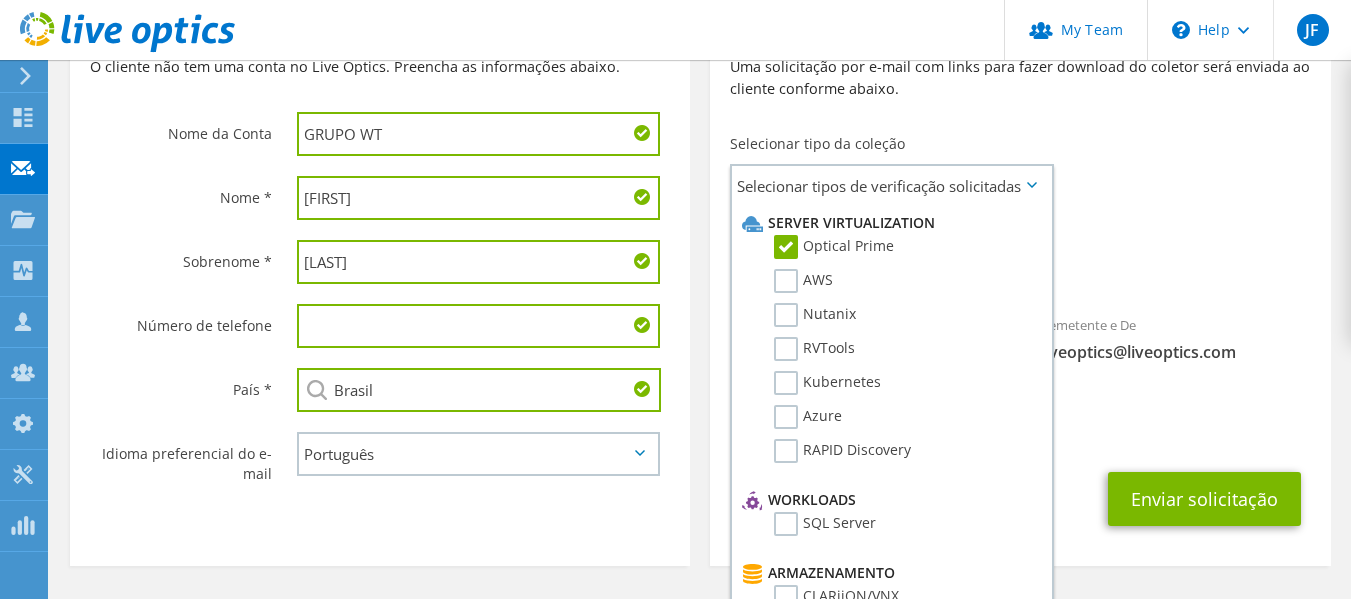 click on "[EMAIL]" at bounding box center [1020, 431] 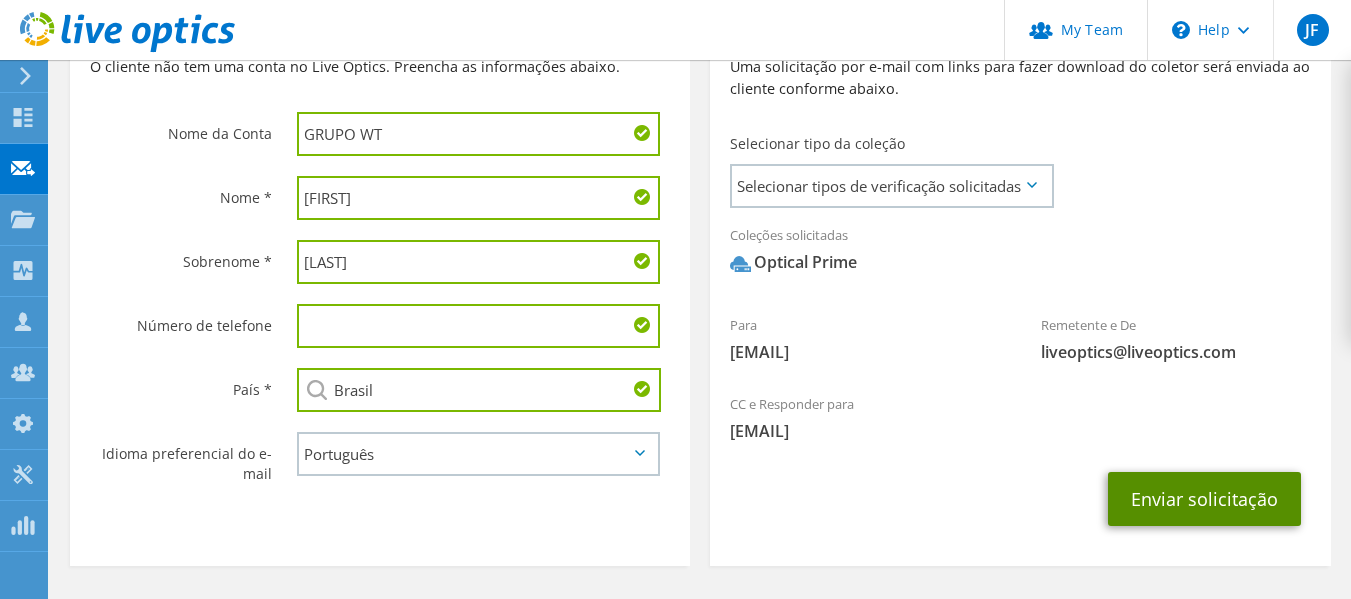 click on "Enviar solicitação" at bounding box center (1204, 499) 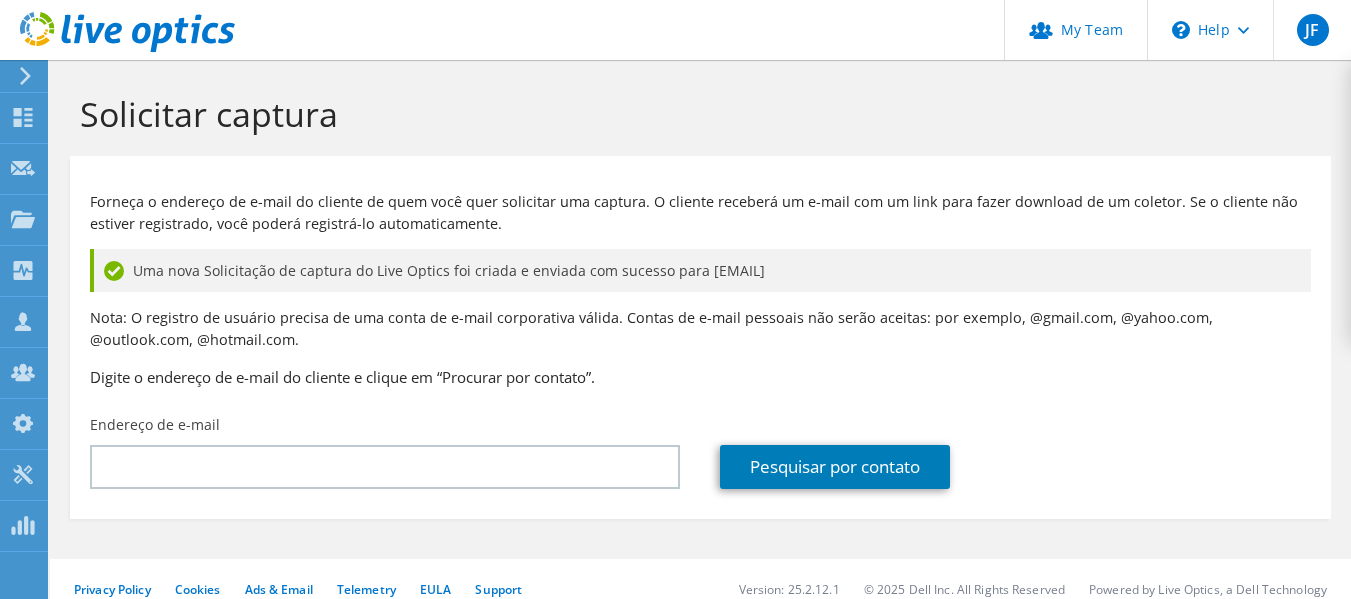 scroll, scrollTop: 0, scrollLeft: 0, axis: both 